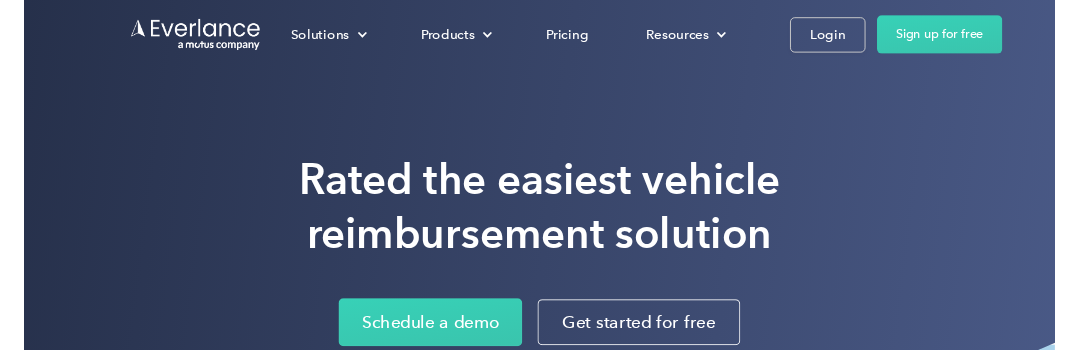 scroll, scrollTop: 0, scrollLeft: 0, axis: both 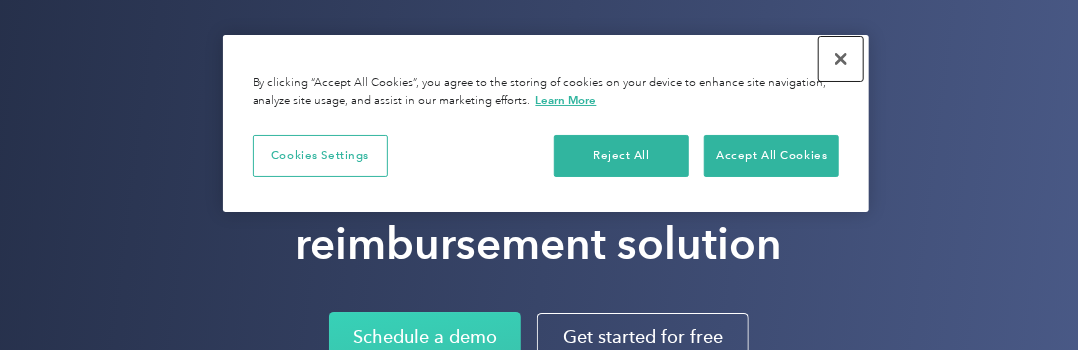 click at bounding box center [841, 59] 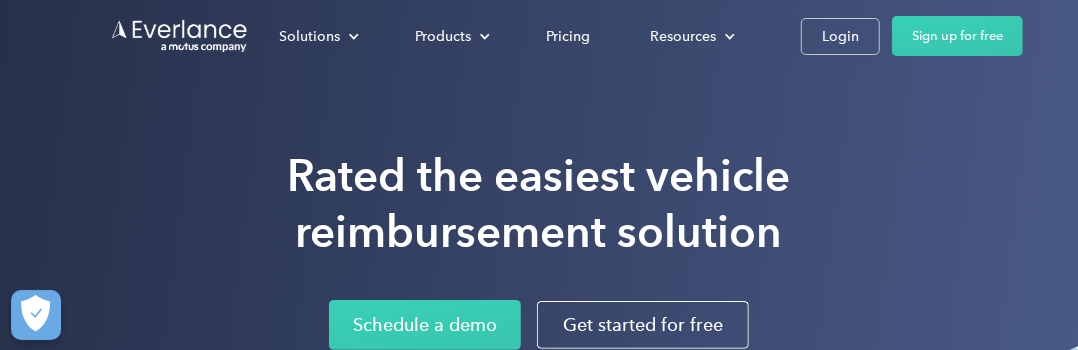 scroll, scrollTop: 0, scrollLeft: 0, axis: both 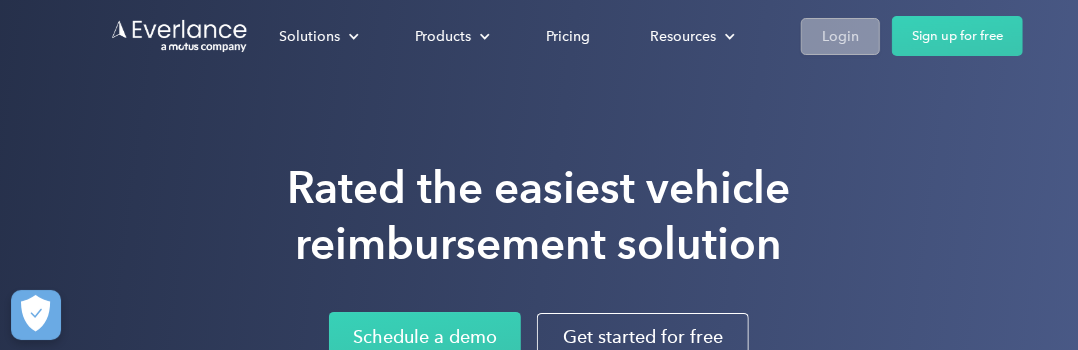 click on "Login" at bounding box center [840, 36] 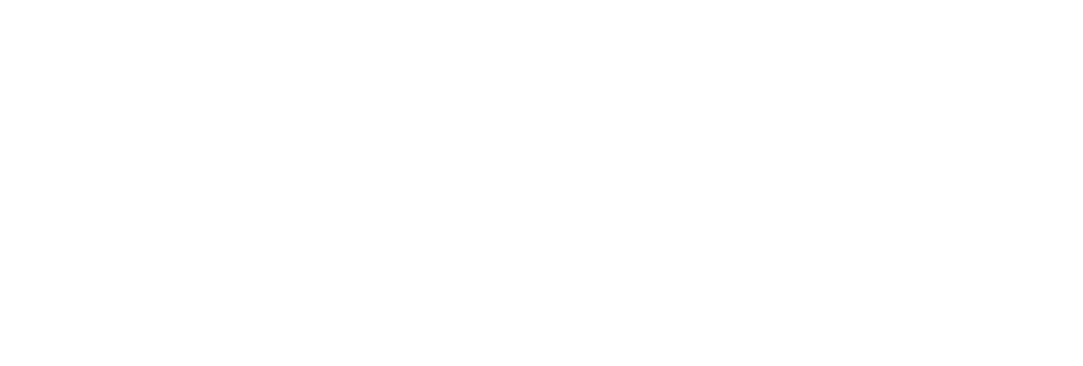 scroll, scrollTop: 0, scrollLeft: 0, axis: both 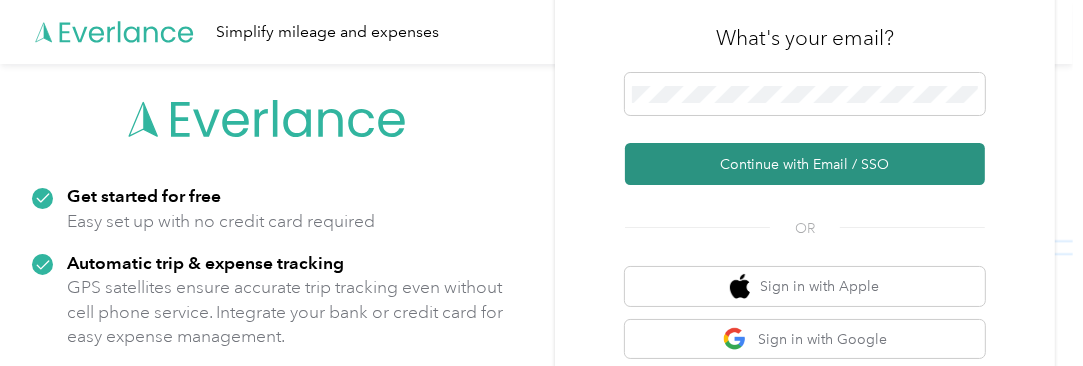 click on "Continue with Email / SSO" at bounding box center (805, 164) 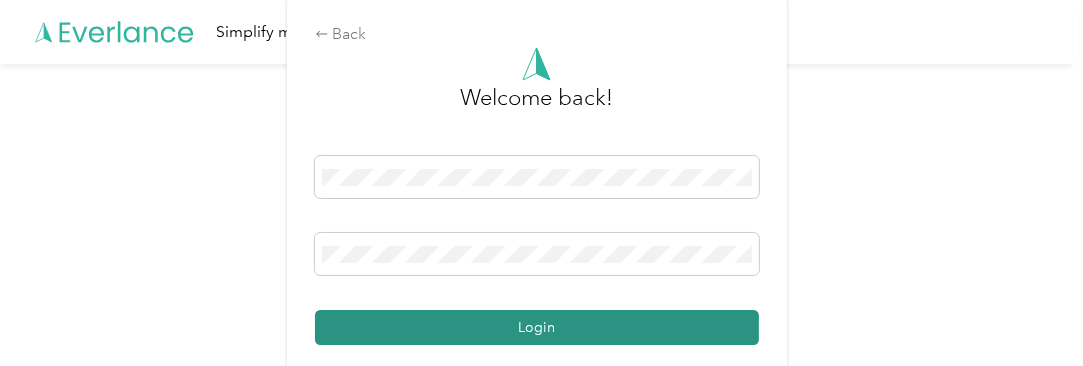 click on "Login" at bounding box center [537, 327] 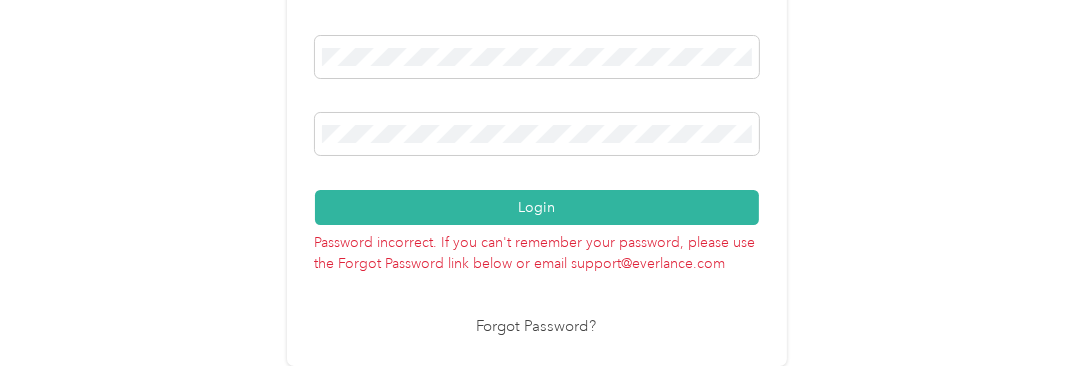 scroll, scrollTop: 0, scrollLeft: 0, axis: both 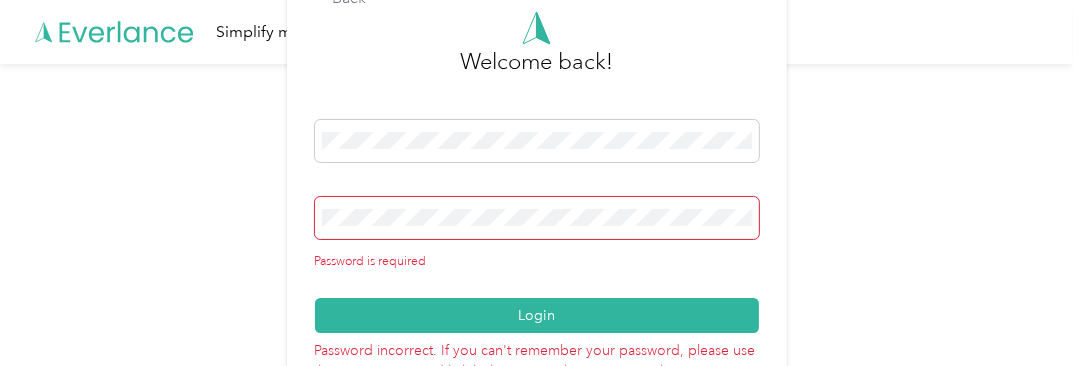 click on "Back Welcome back! Password is required Login Password incorrect. If you can't remember your password, please use the Forgot Password link below or email support@everlance.com Forgot Password?" at bounding box center (536, 225) 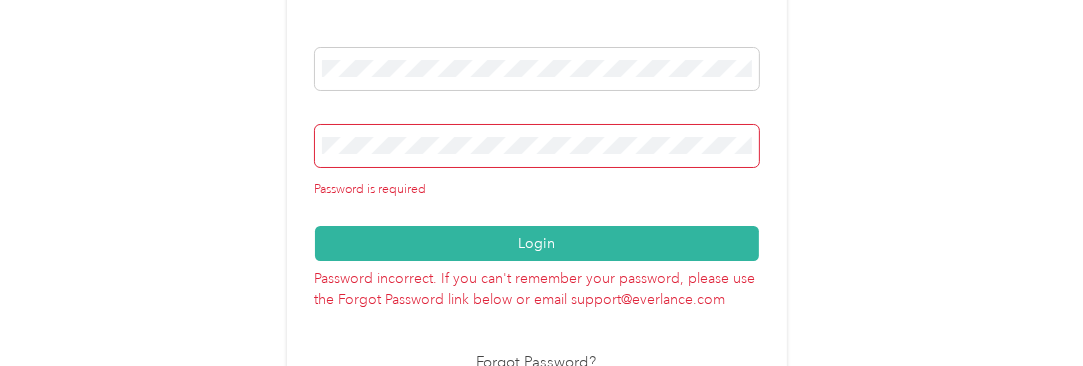 scroll, scrollTop: 108, scrollLeft: 0, axis: vertical 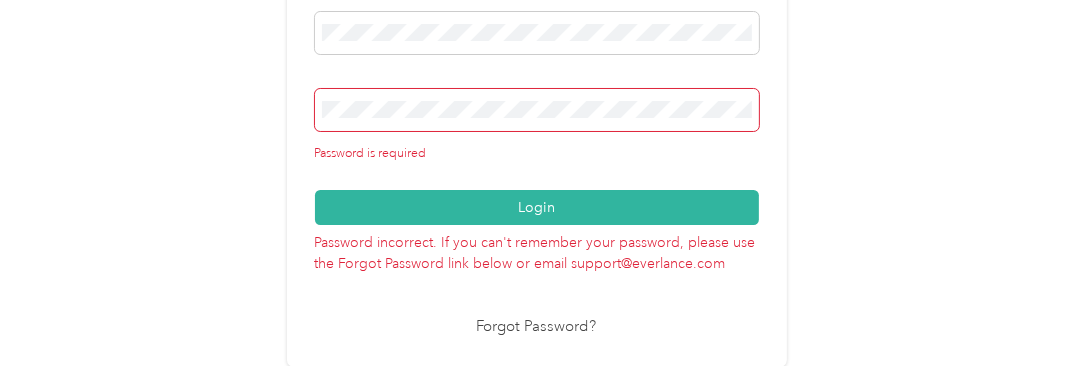 drag, startPoint x: 964, startPoint y: 0, endPoint x: 953, endPoint y: 223, distance: 223.27113 